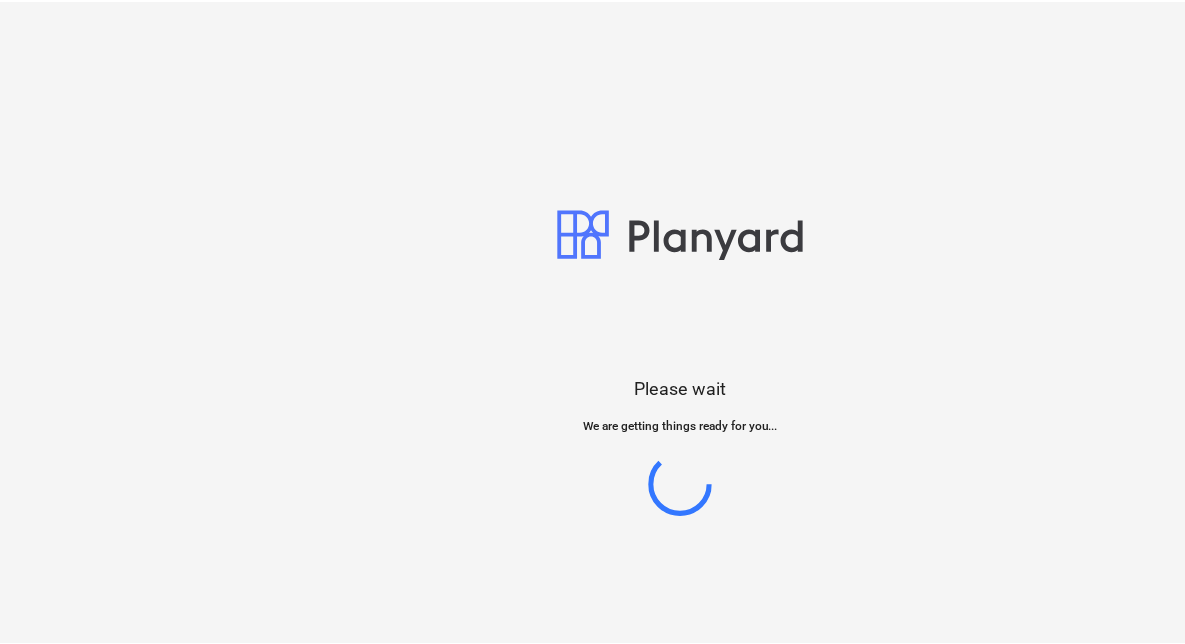 scroll, scrollTop: 0, scrollLeft: 0, axis: both 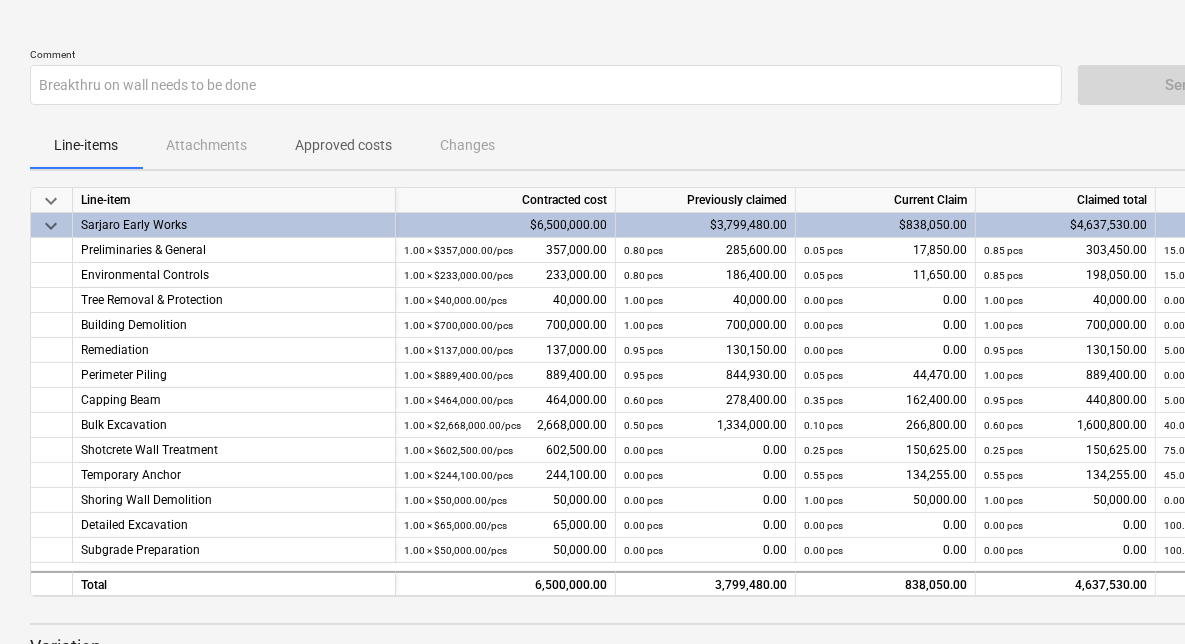 click on "Line-items Attachments Approved costs Changes" at bounding box center (684, 145) 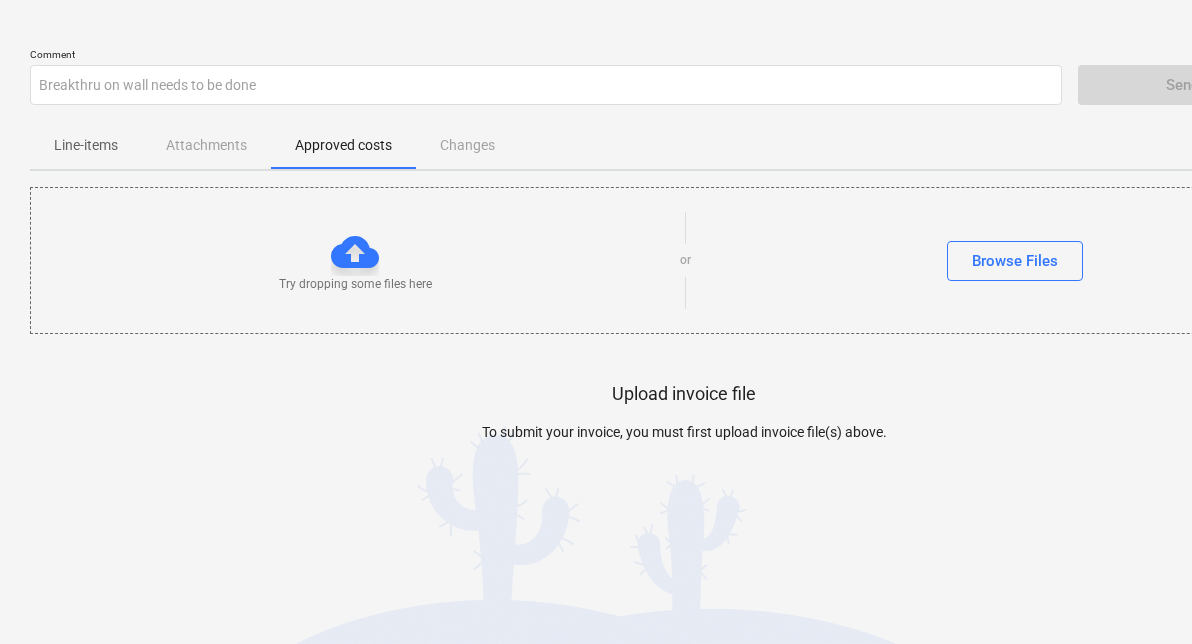 click on "Line-items" at bounding box center [86, 145] 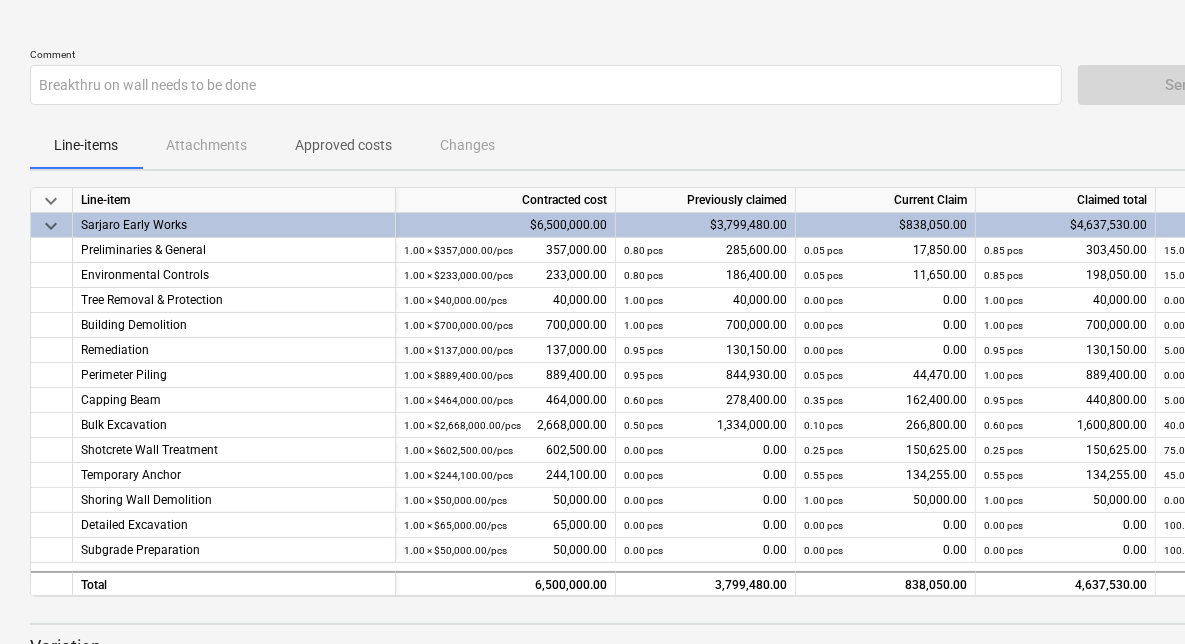 click on "Line-items" at bounding box center (86, 145) 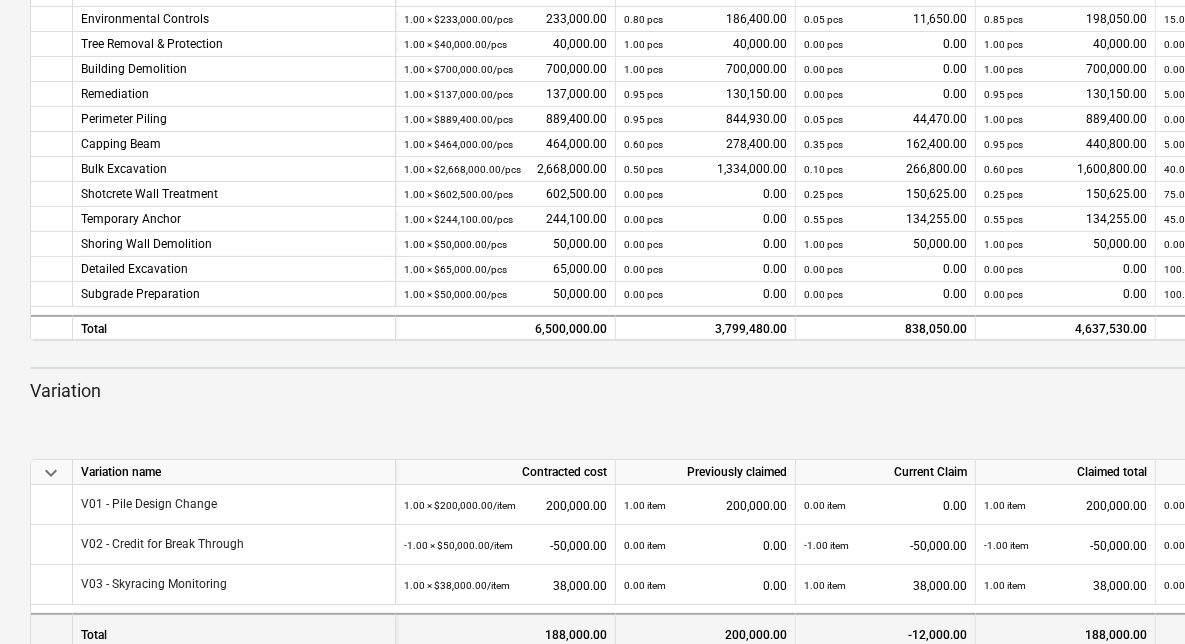 scroll, scrollTop: 298, scrollLeft: 0, axis: vertical 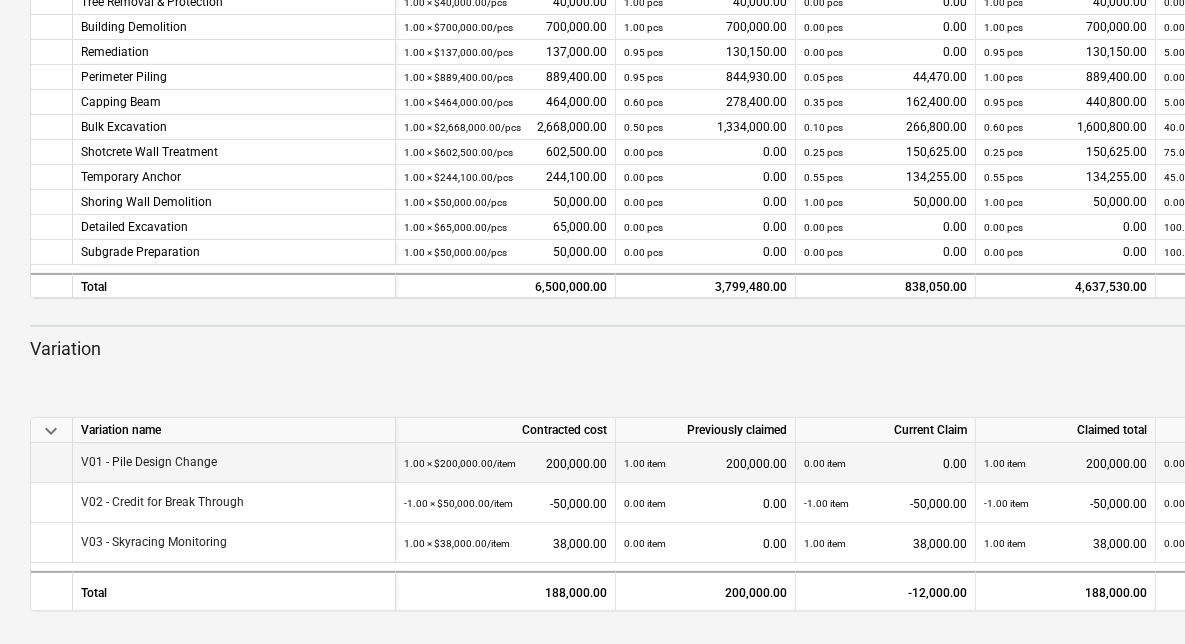 type 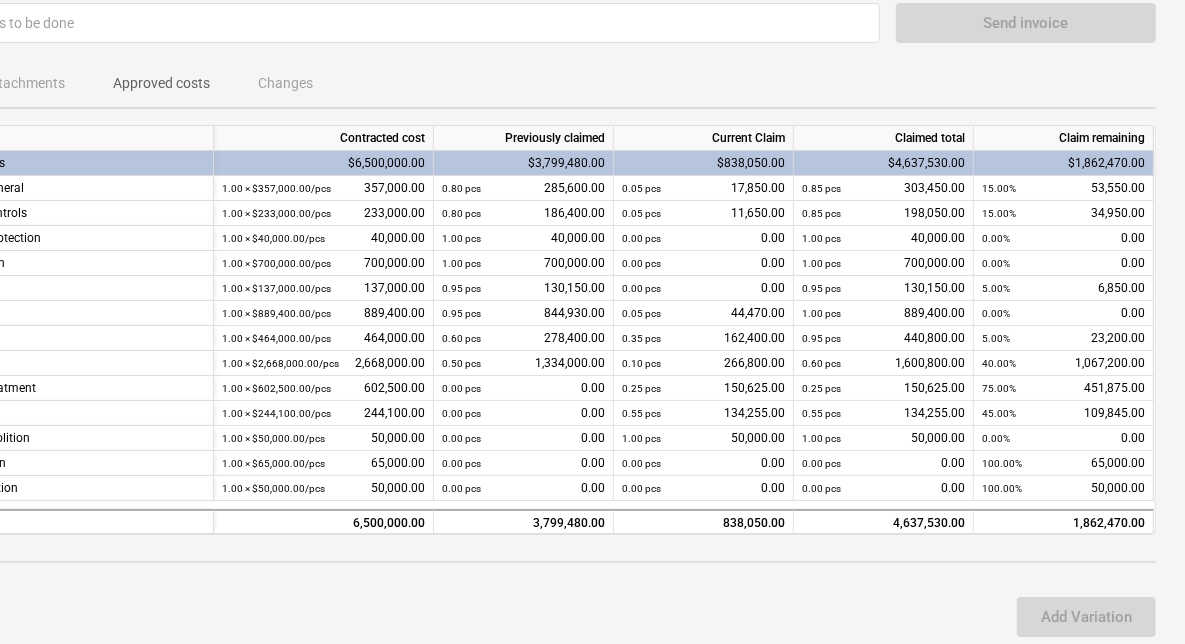 scroll, scrollTop: 0, scrollLeft: 182, axis: horizontal 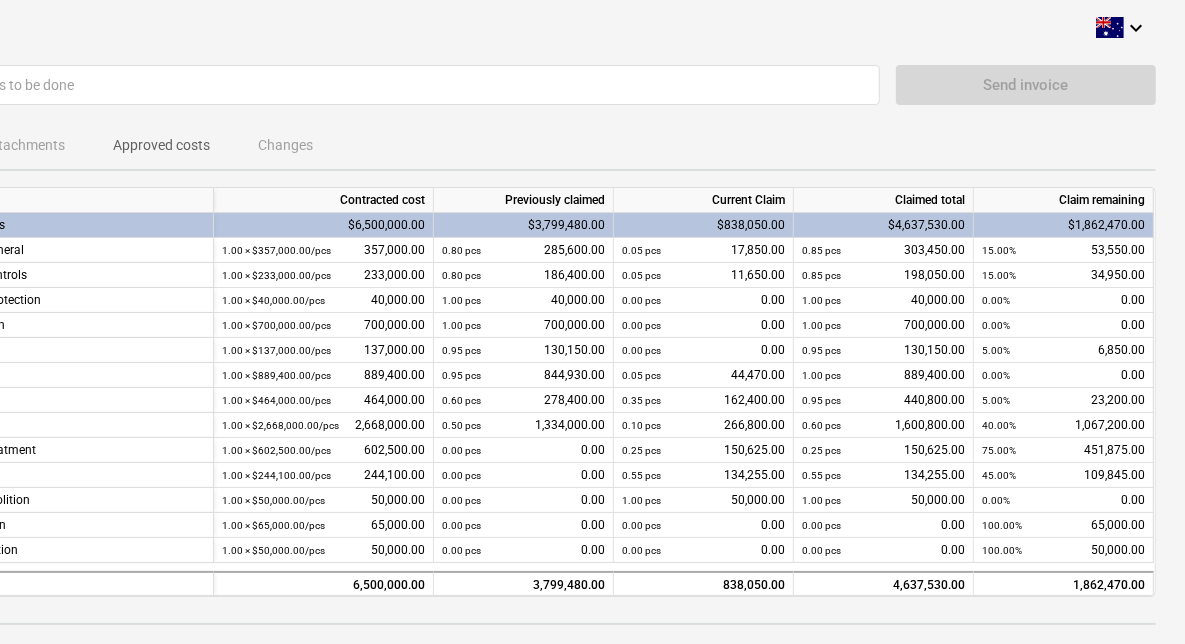 click on "Send invoice" at bounding box center (1026, 85) 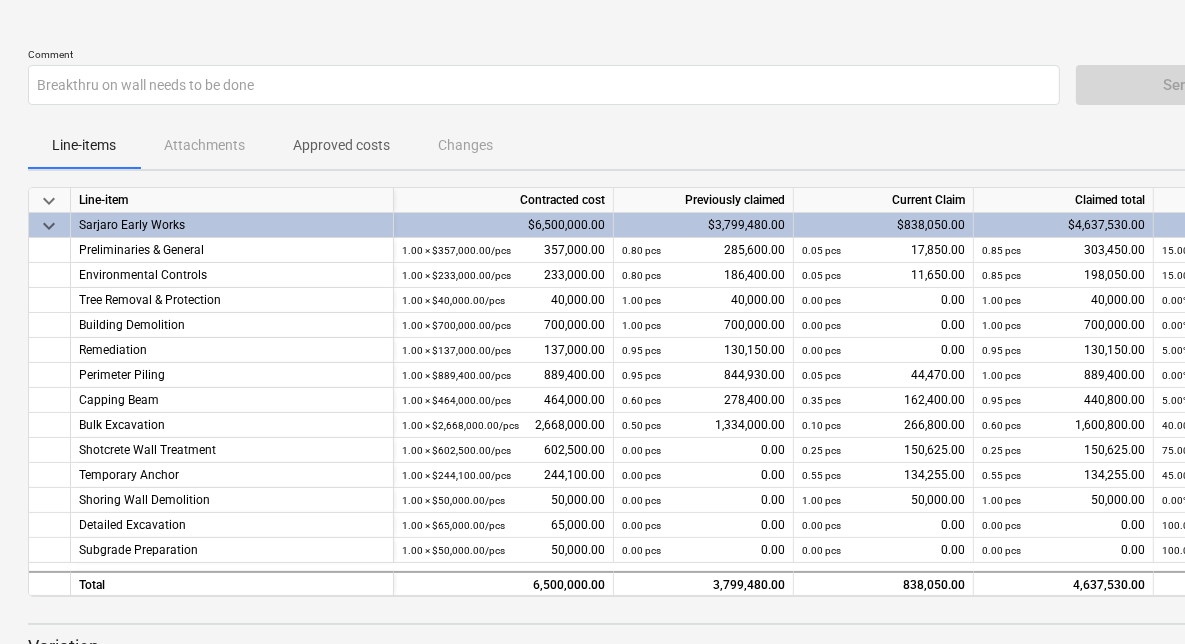 scroll, scrollTop: 0, scrollLeft: 0, axis: both 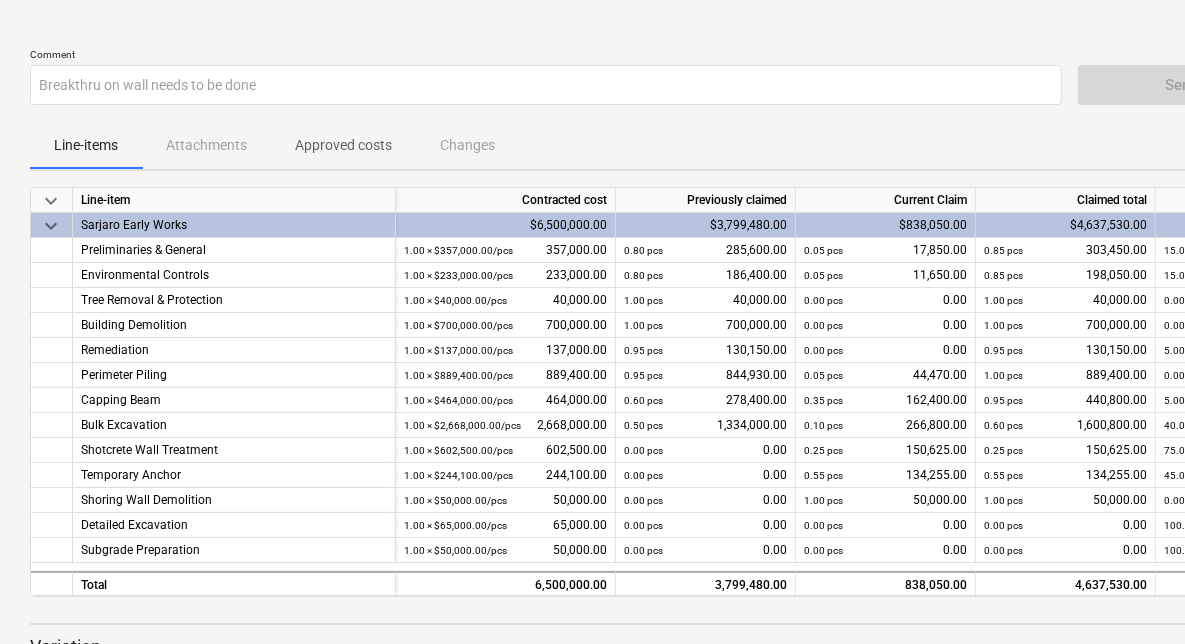 click on "Approved costs" at bounding box center (343, 145) 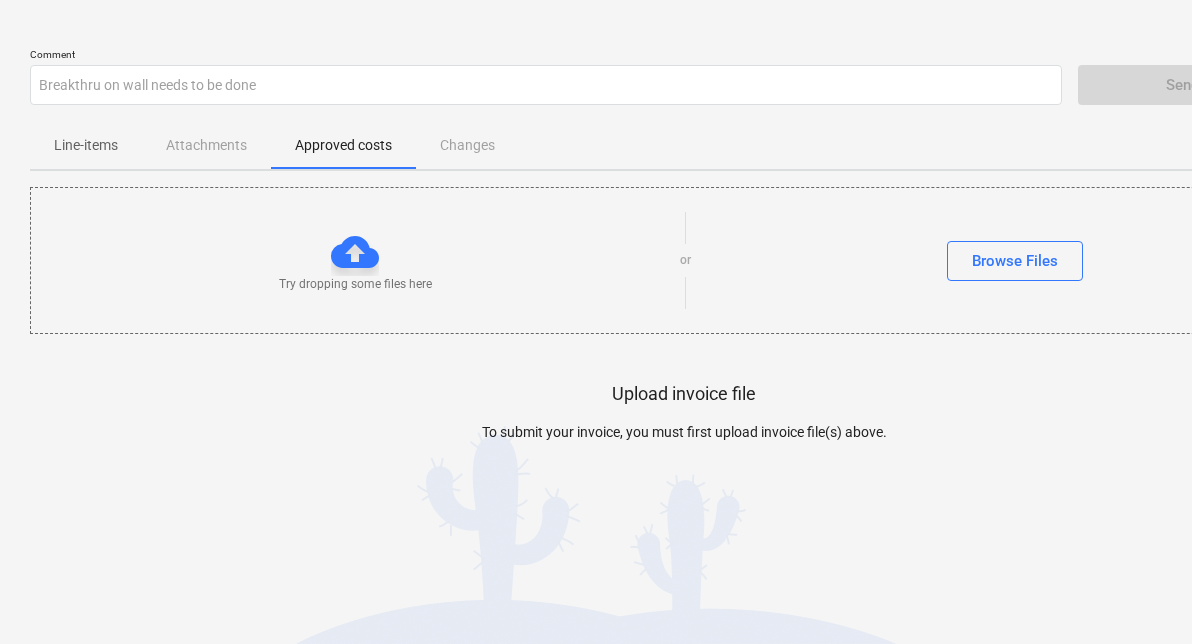 click on "Line-items" at bounding box center (86, 145) 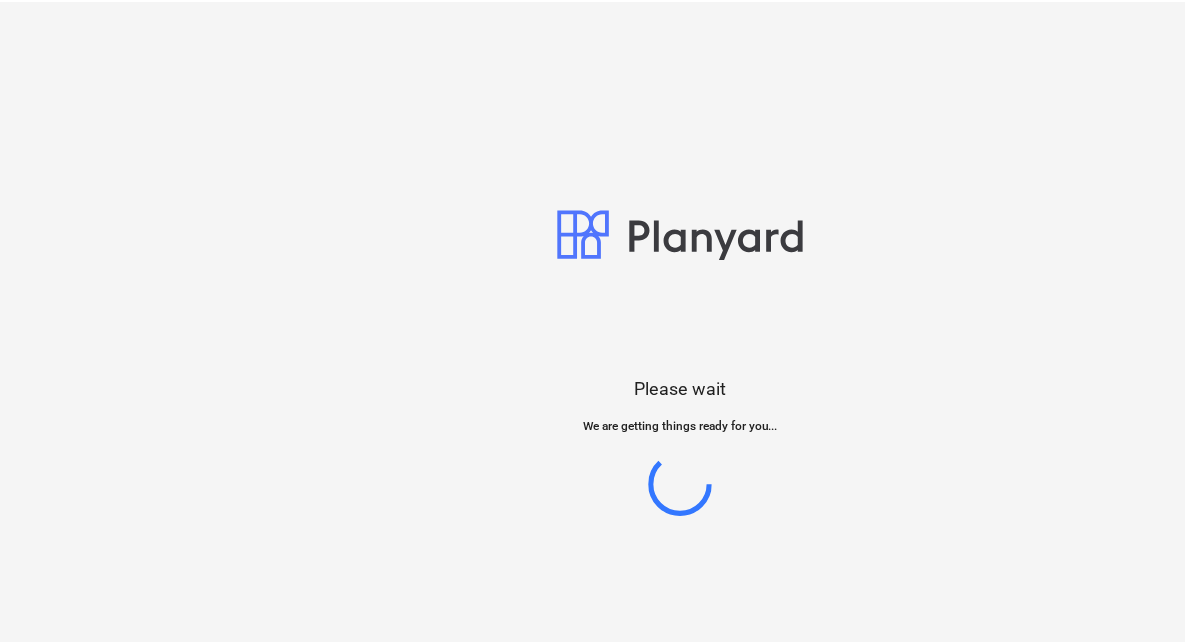 scroll, scrollTop: 0, scrollLeft: 0, axis: both 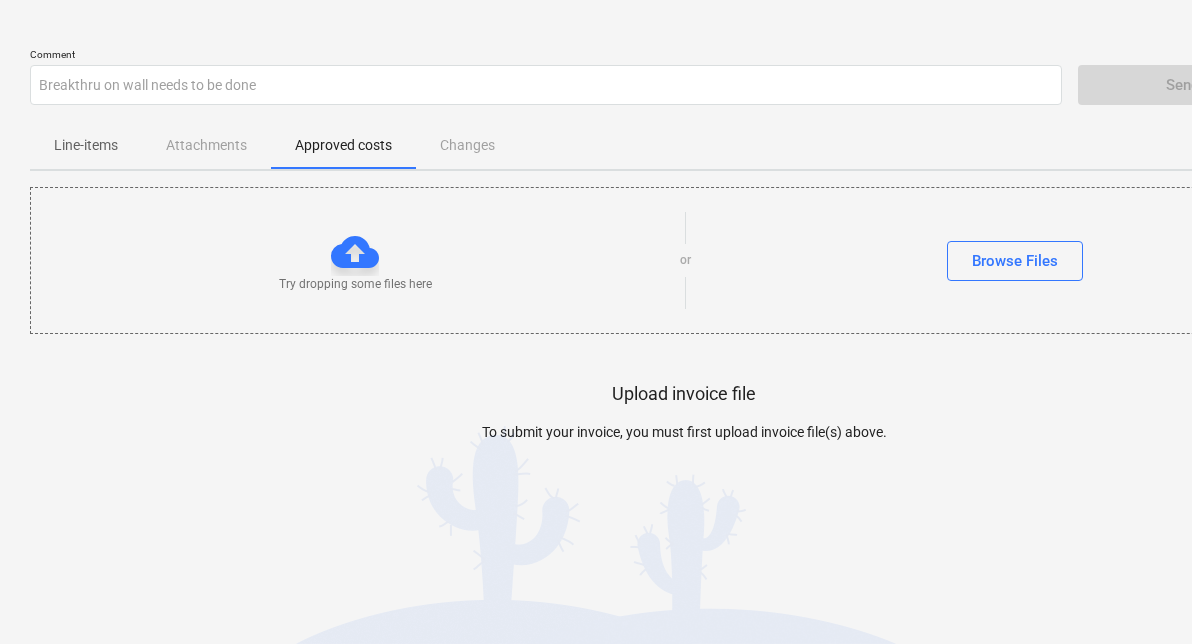 click on "Line-items" at bounding box center [86, 145] 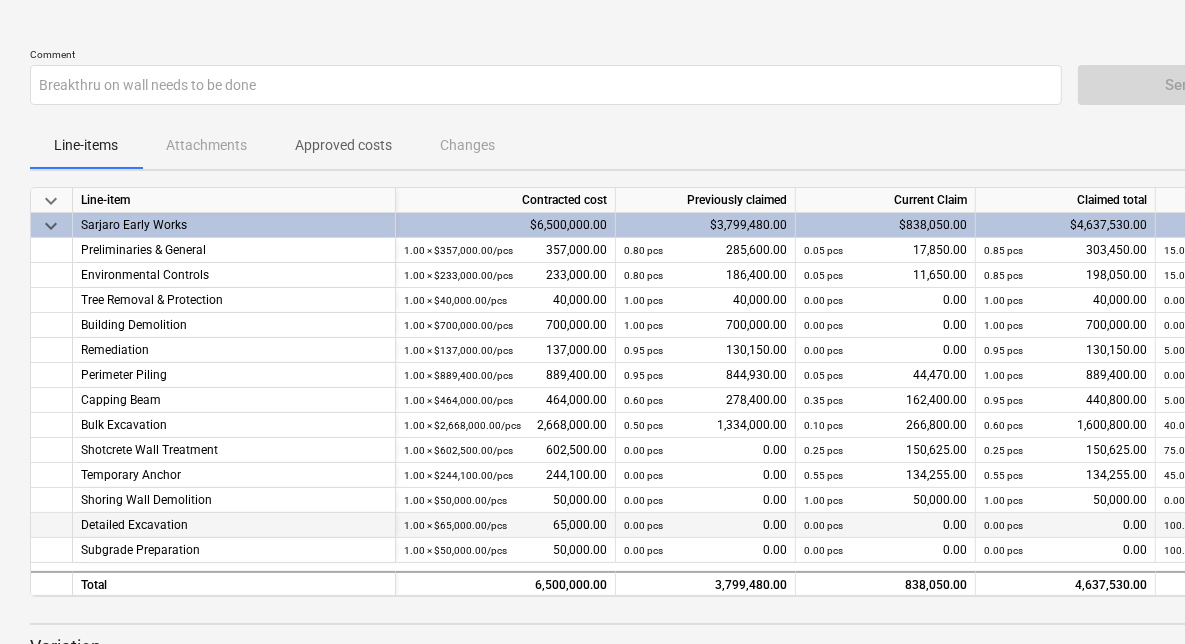 type 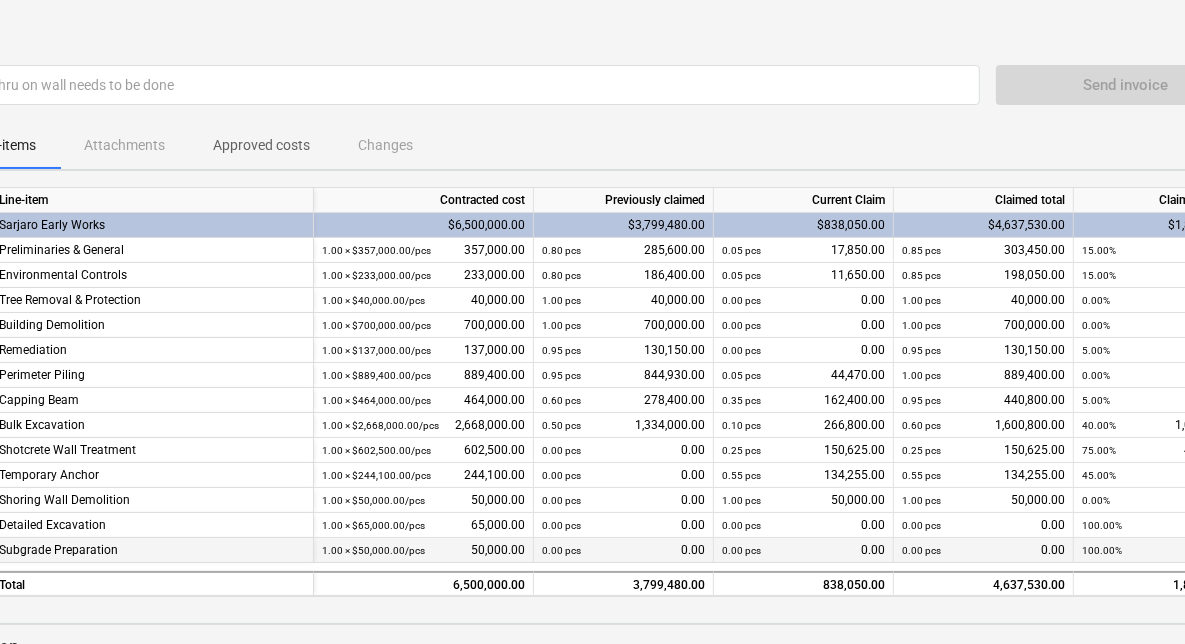scroll, scrollTop: 0, scrollLeft: 0, axis: both 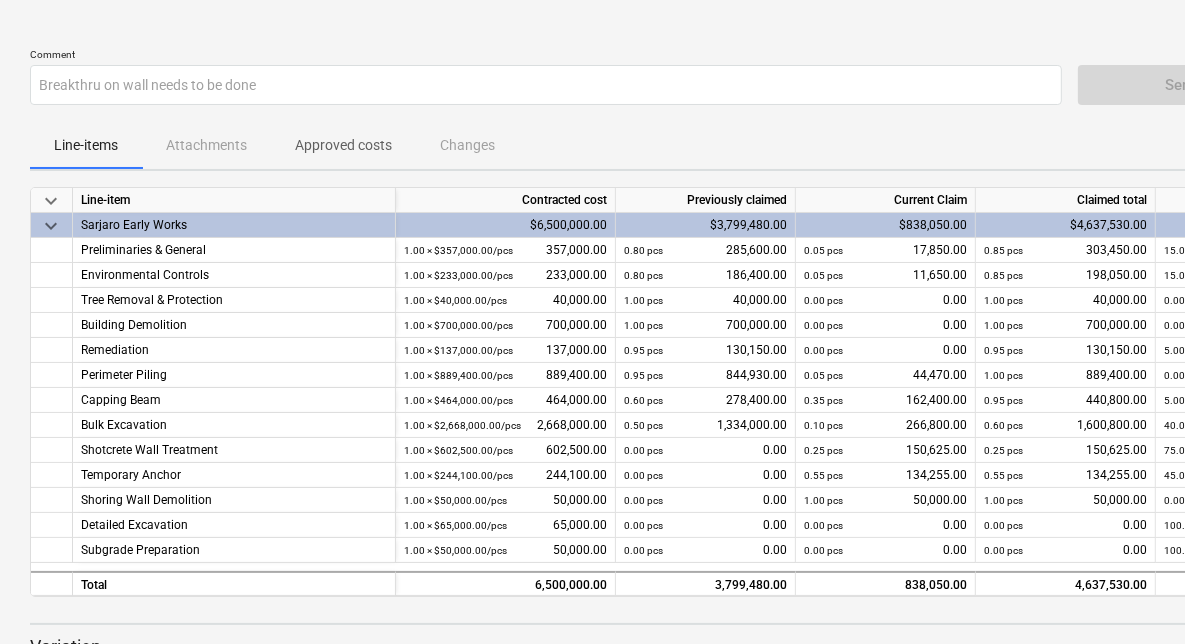 click on "Approved costs" at bounding box center (343, 145) 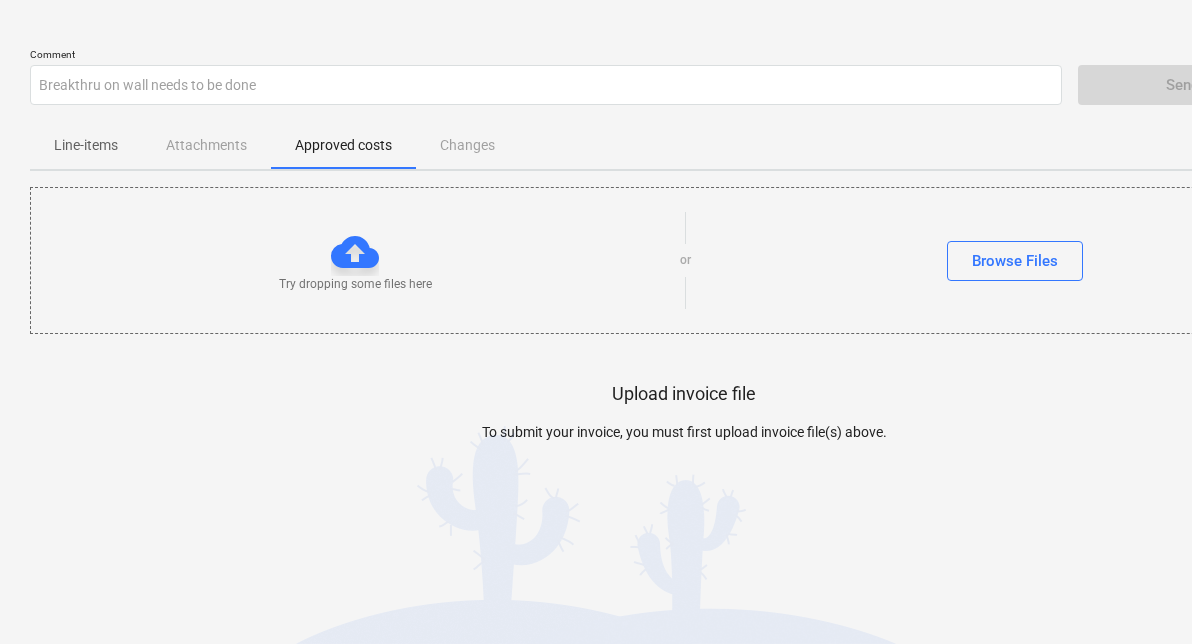 click on "Line-items" at bounding box center [86, 145] 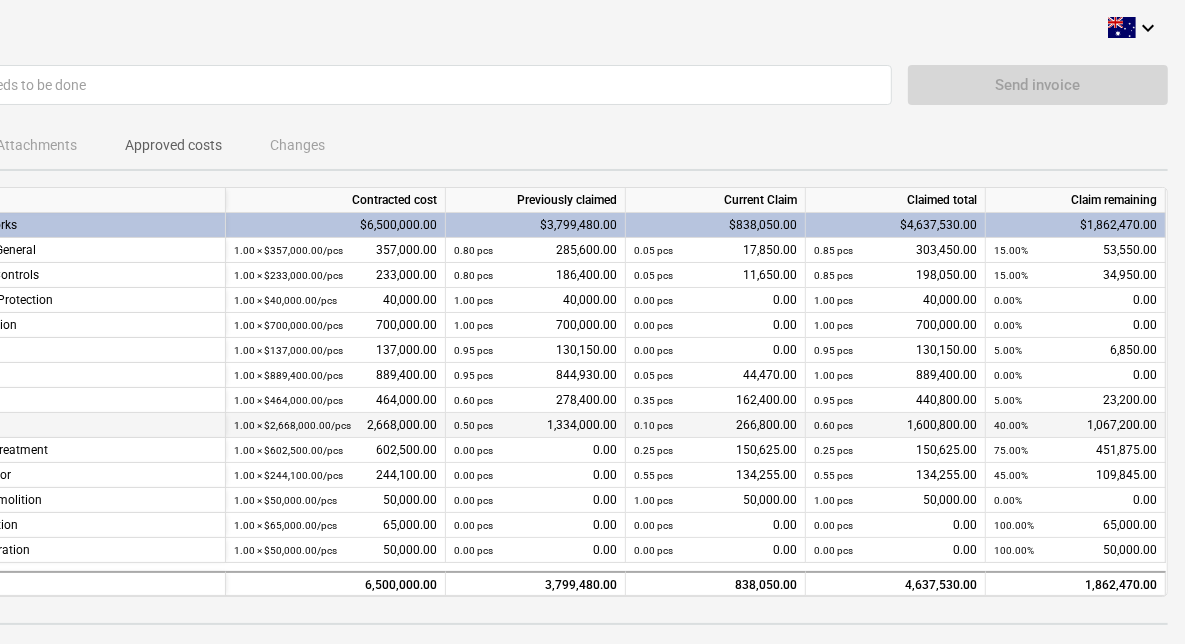 scroll, scrollTop: 0, scrollLeft: 182, axis: horizontal 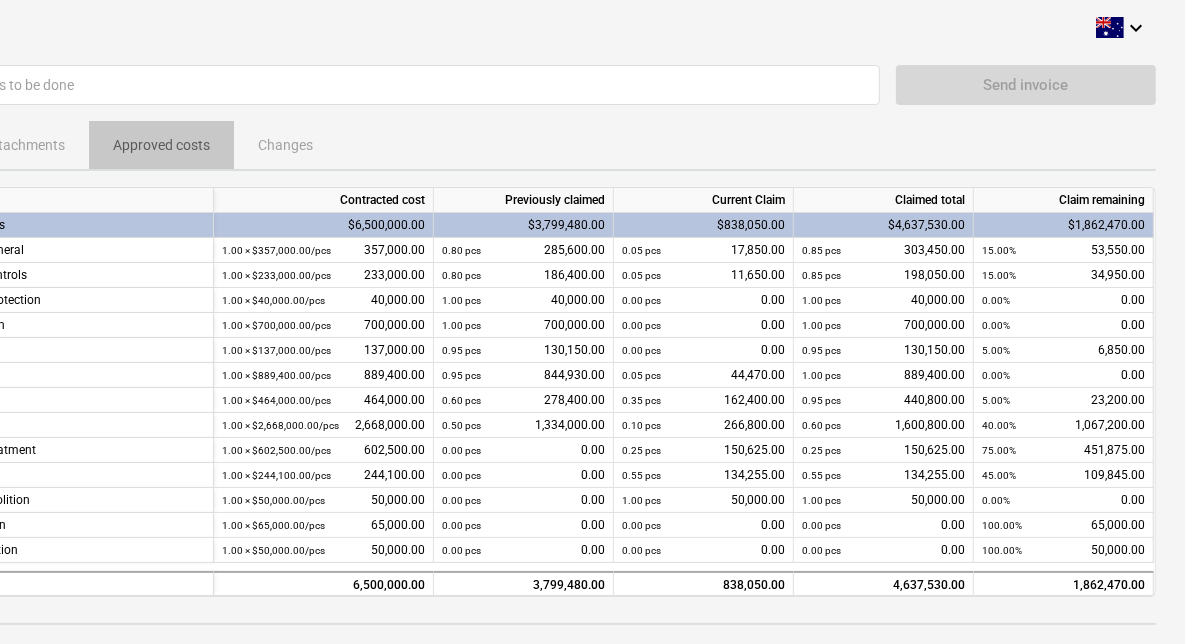click on "Approved costs" at bounding box center (161, 145) 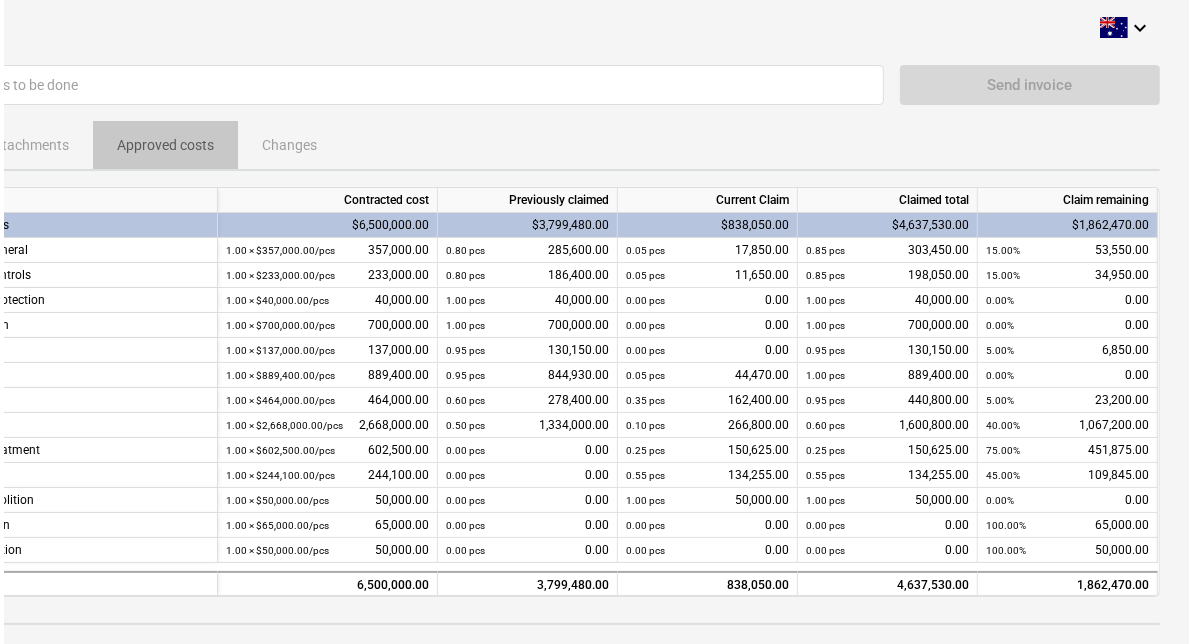 scroll, scrollTop: 0, scrollLeft: 176, axis: horizontal 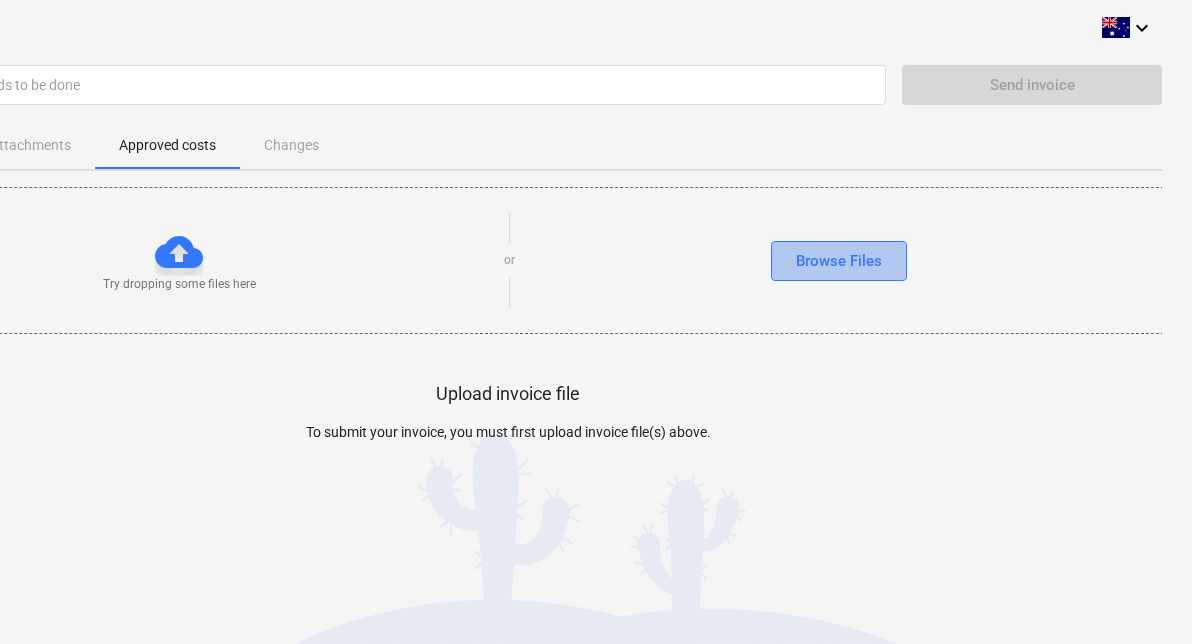 click on "Browse Files" at bounding box center [839, 261] 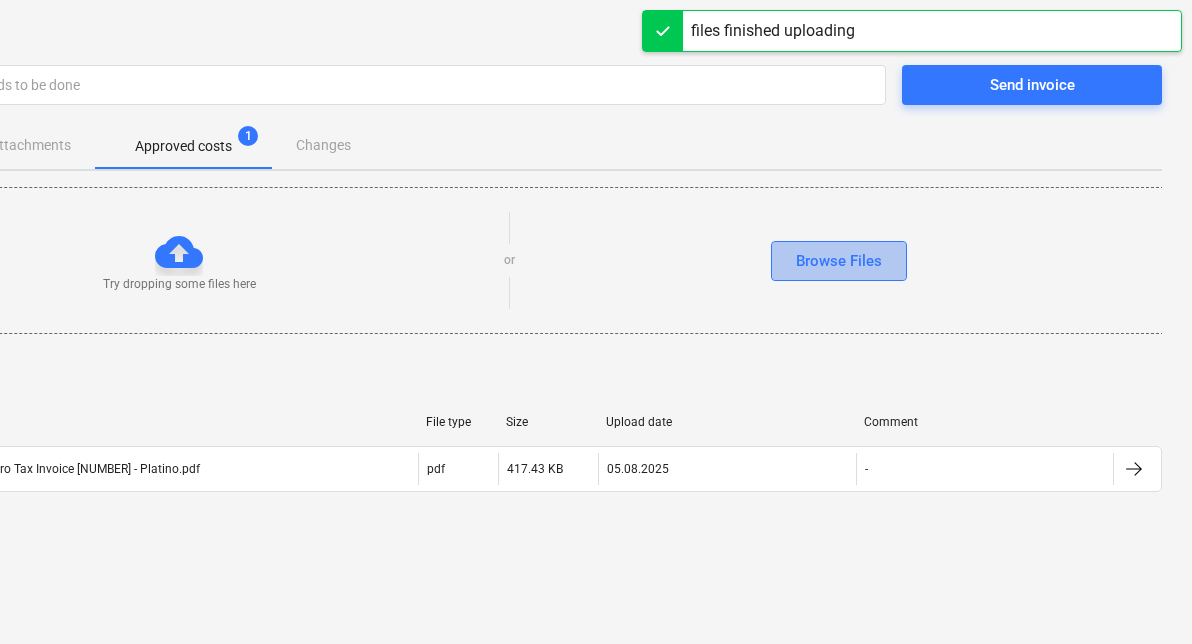 click on "Browse Files" at bounding box center [839, 261] 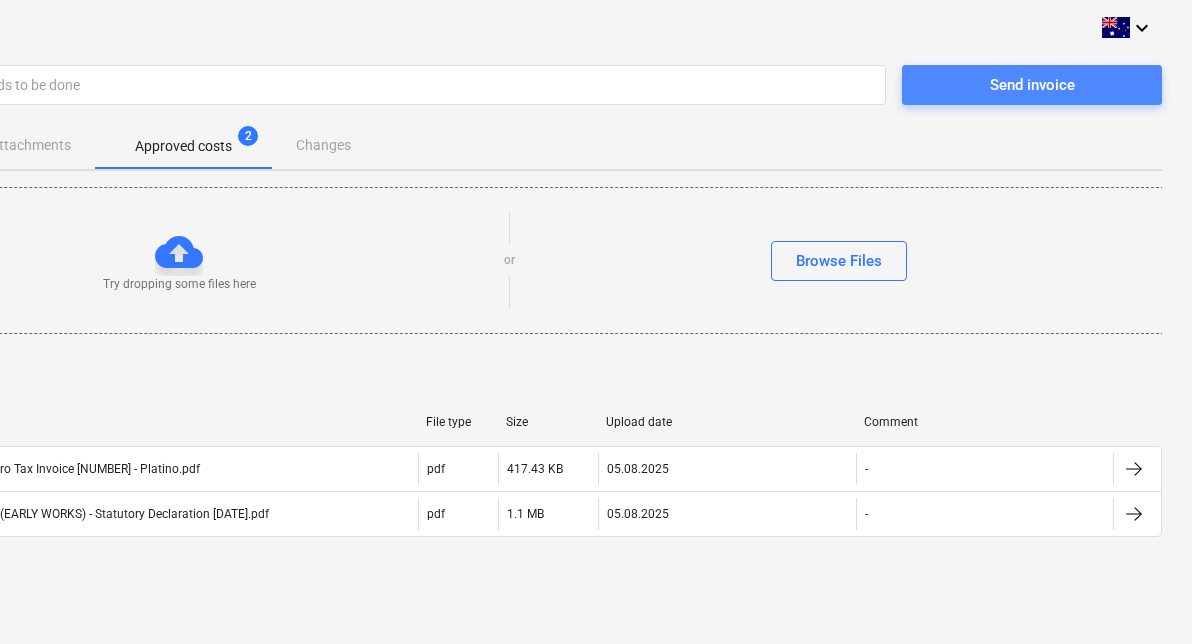 click on "Send invoice" at bounding box center (1032, 85) 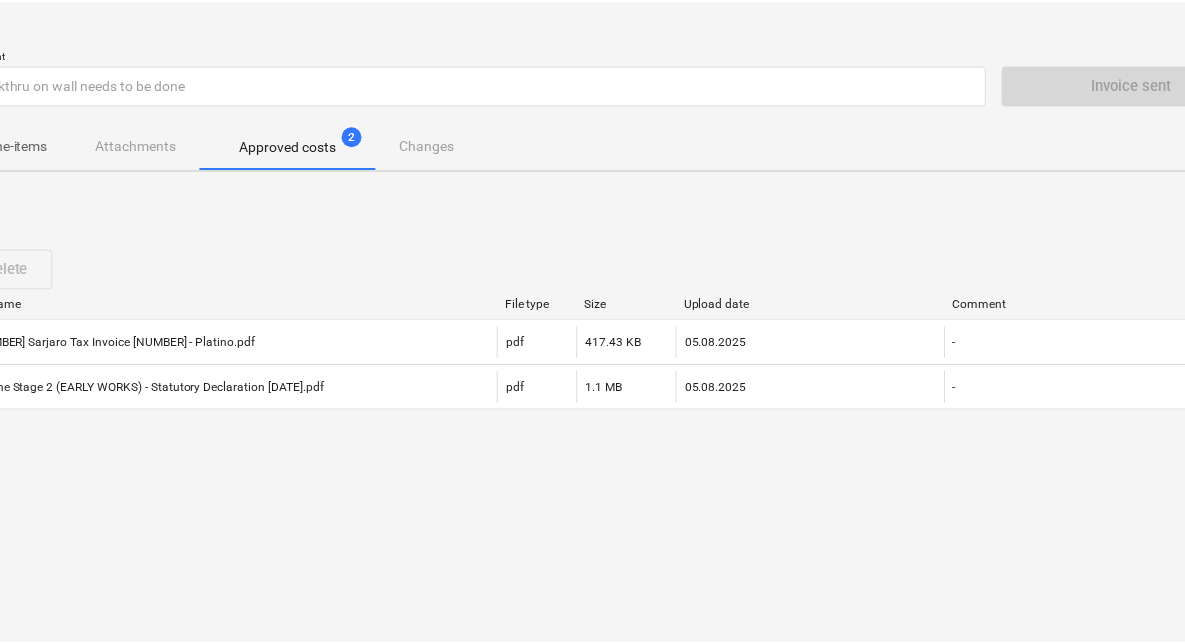 scroll, scrollTop: 0, scrollLeft: 0, axis: both 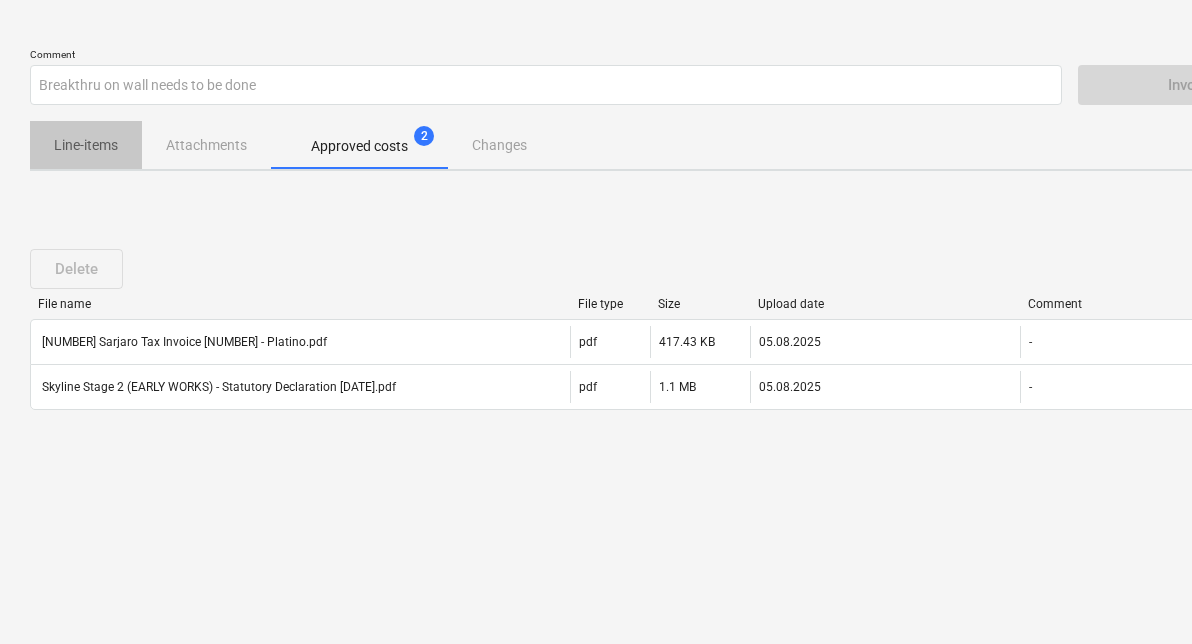 click on "Line-items" at bounding box center (86, 145) 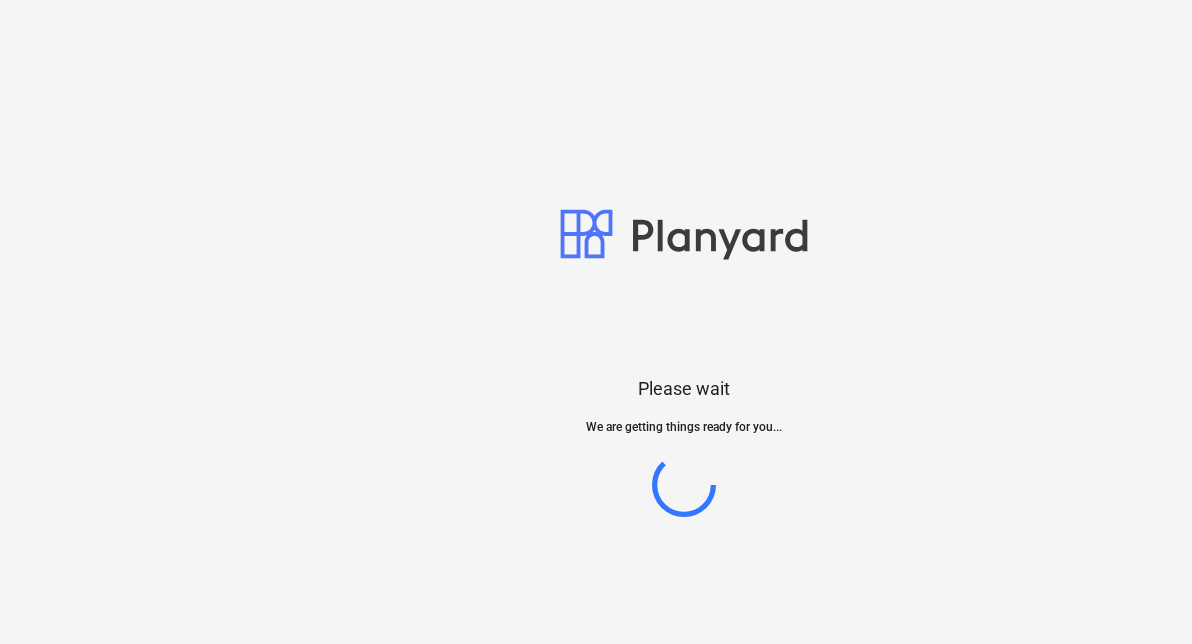 scroll, scrollTop: 0, scrollLeft: 0, axis: both 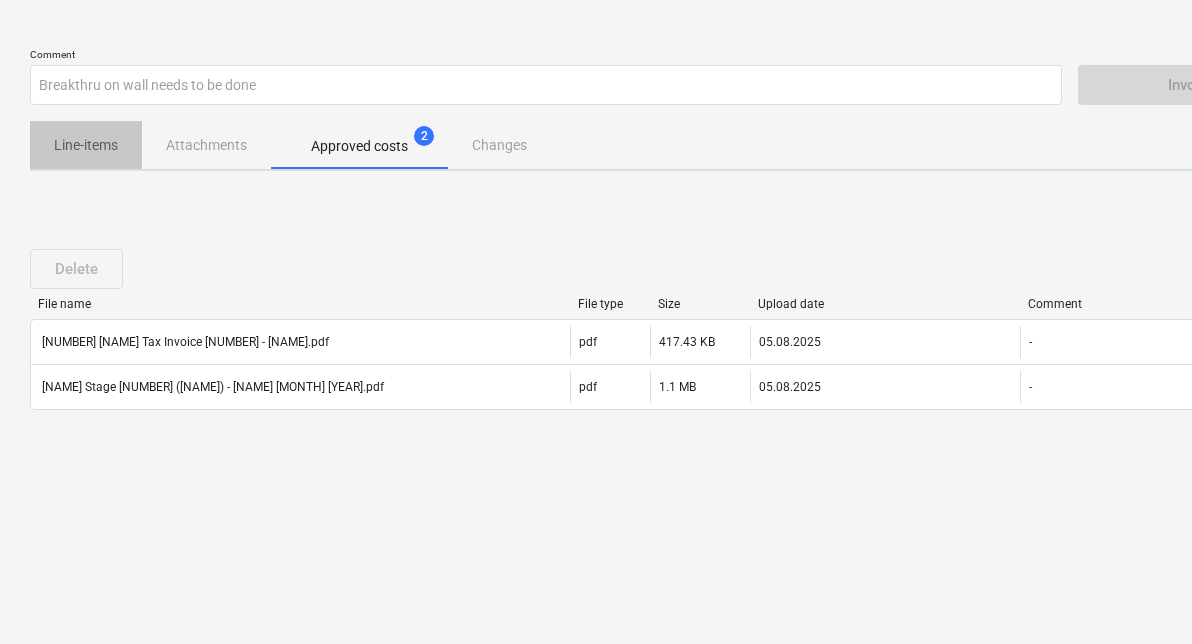 click on "Line-items" at bounding box center [86, 145] 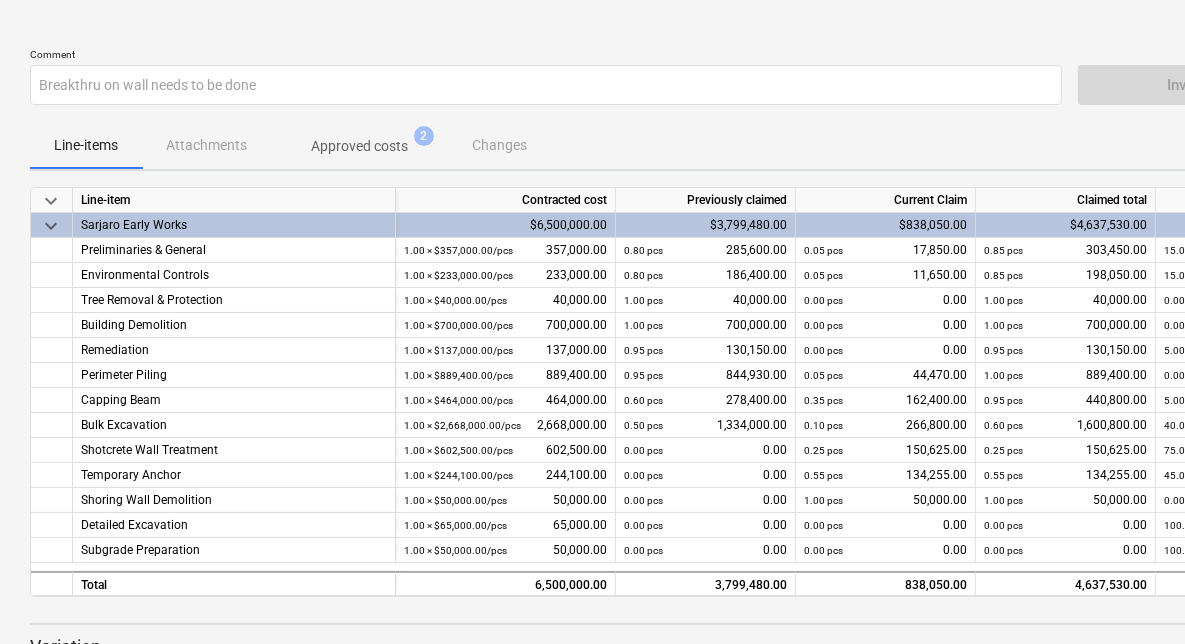 type 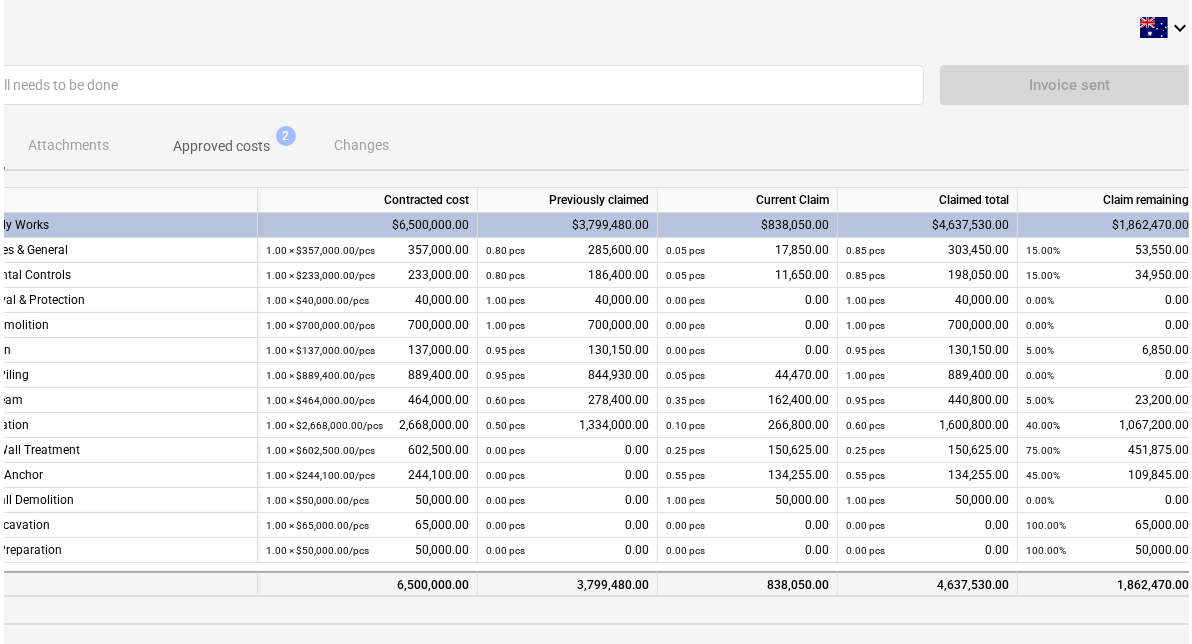 scroll, scrollTop: 0, scrollLeft: 0, axis: both 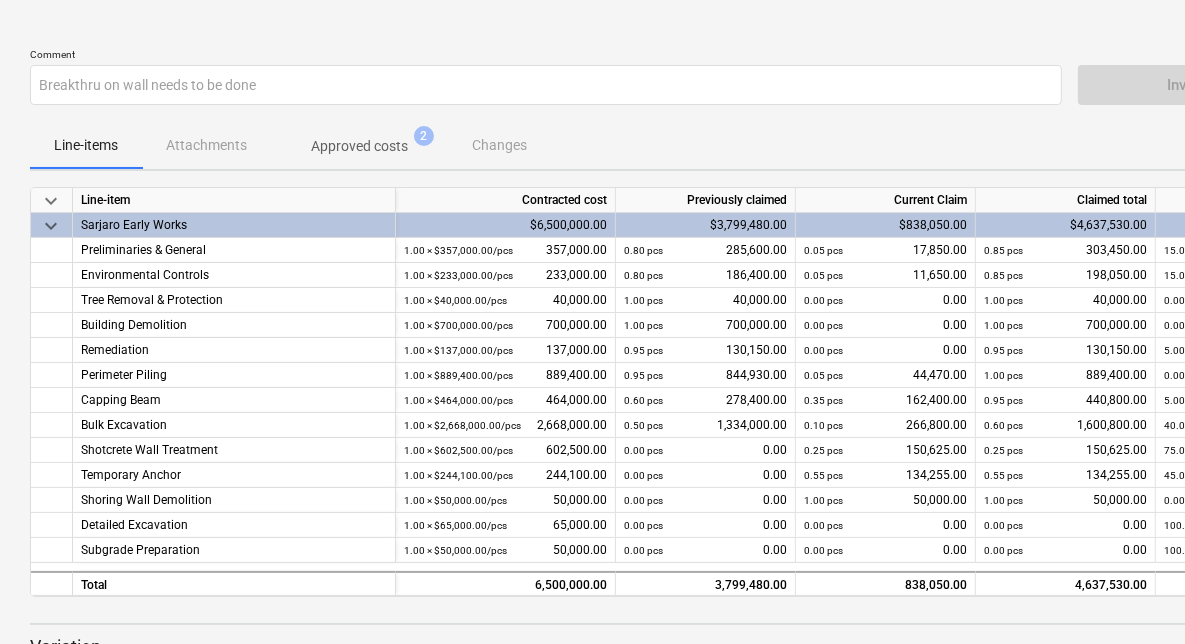 click on "Approved costs" at bounding box center (359, 146) 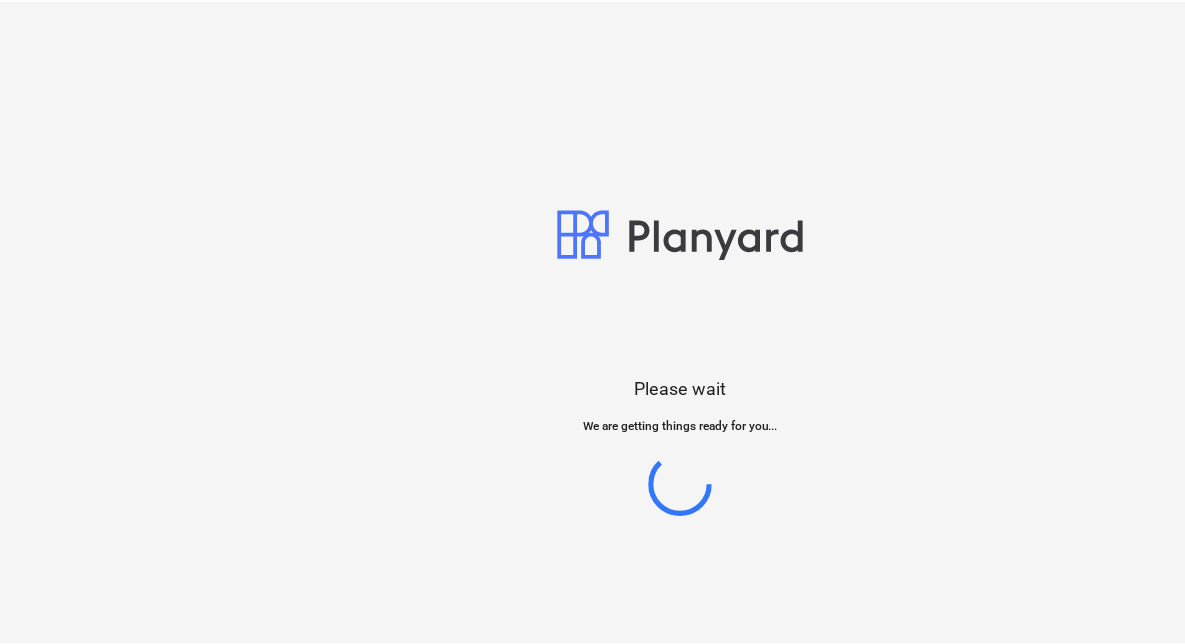 scroll, scrollTop: 0, scrollLeft: 0, axis: both 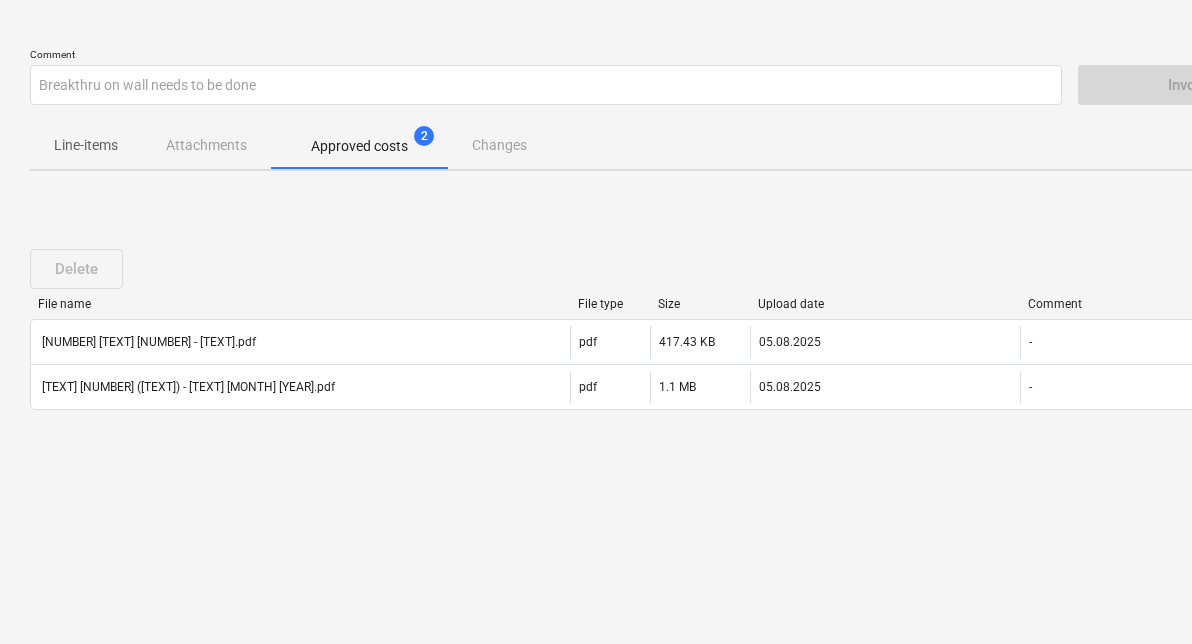 click on "Line-items Attachments Approved costs 2 Changes" at bounding box center (684, 145) 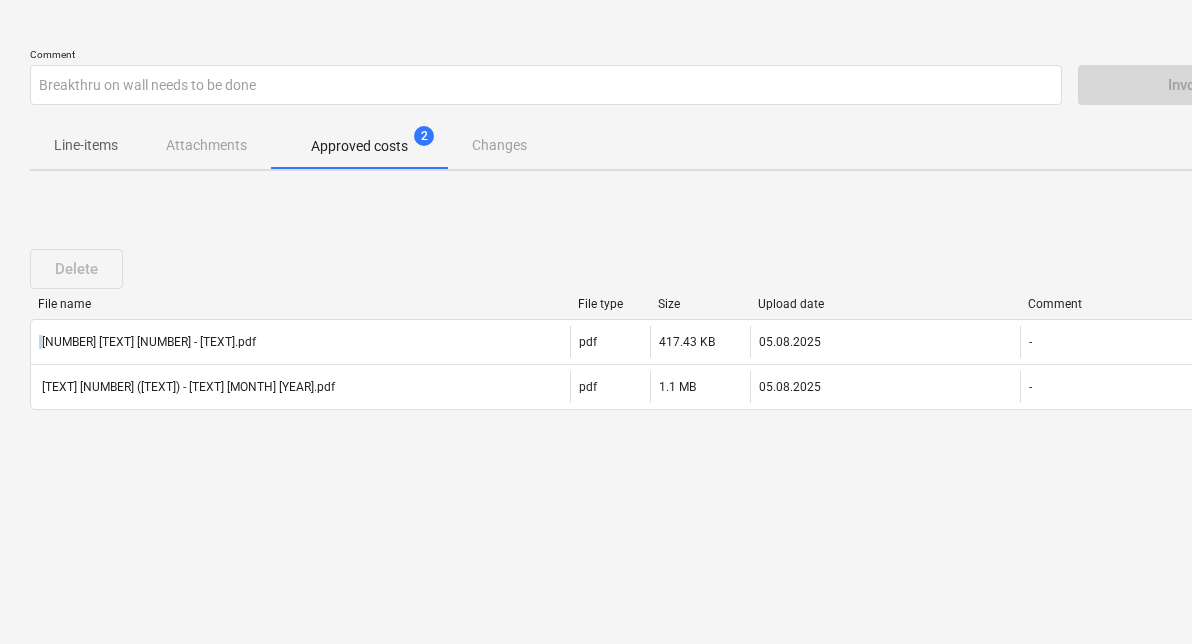 click on "Line-items Attachments Approved costs 2 Changes" at bounding box center (684, 145) 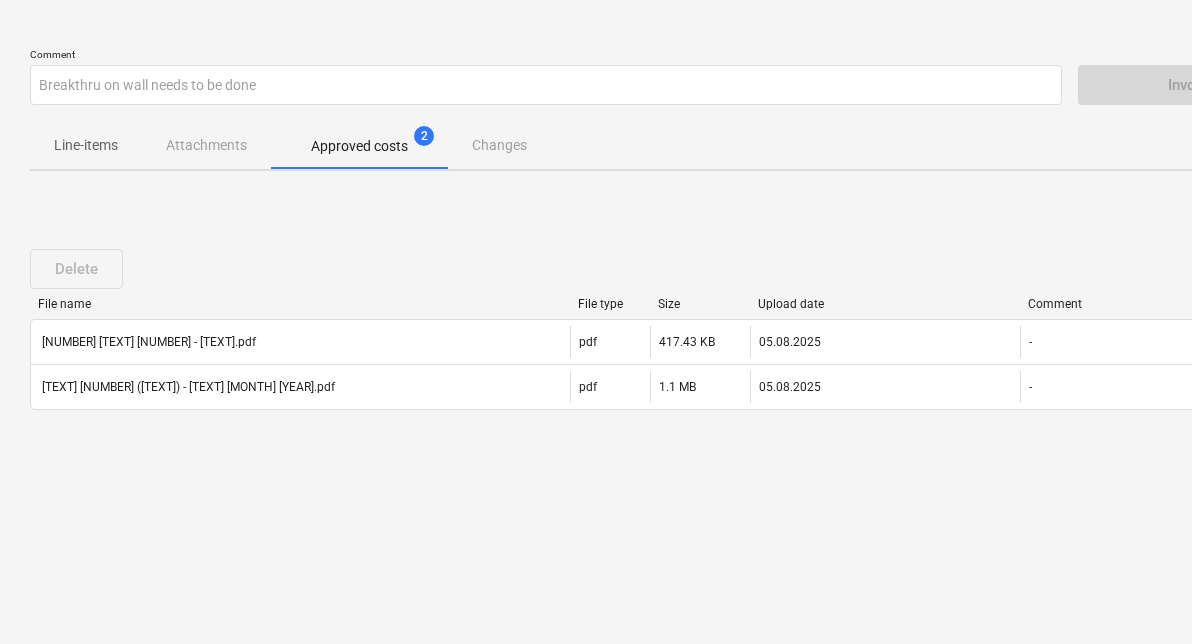 click on "Line-items Attachments Approved costs 2 Changes" at bounding box center [684, 145] 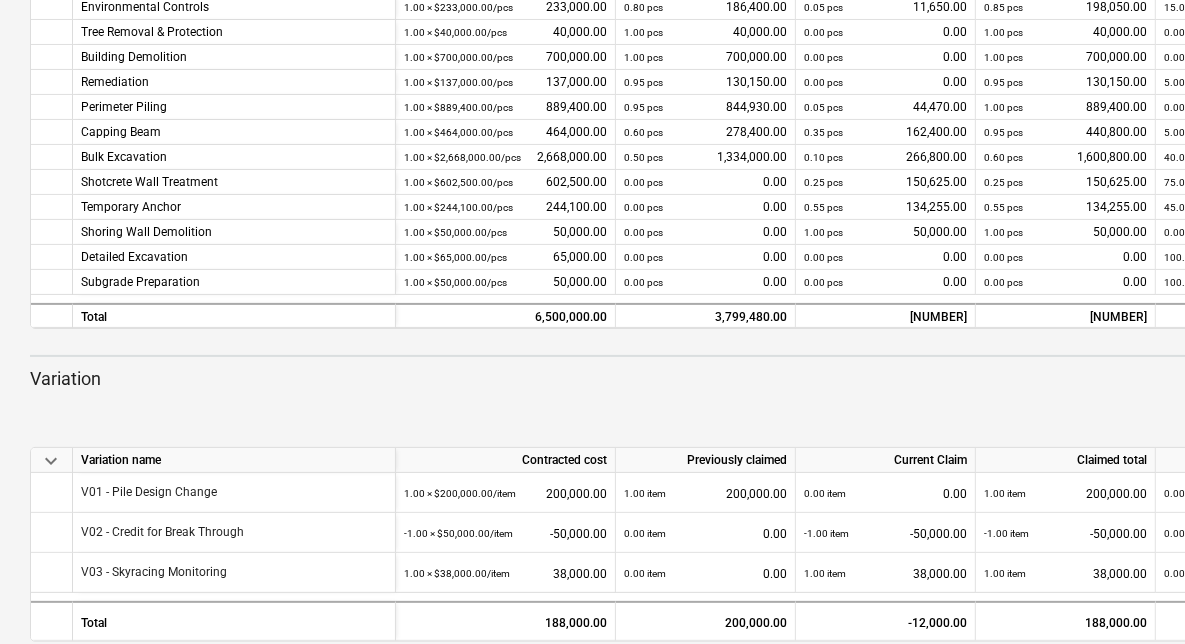 scroll, scrollTop: 298, scrollLeft: 0, axis: vertical 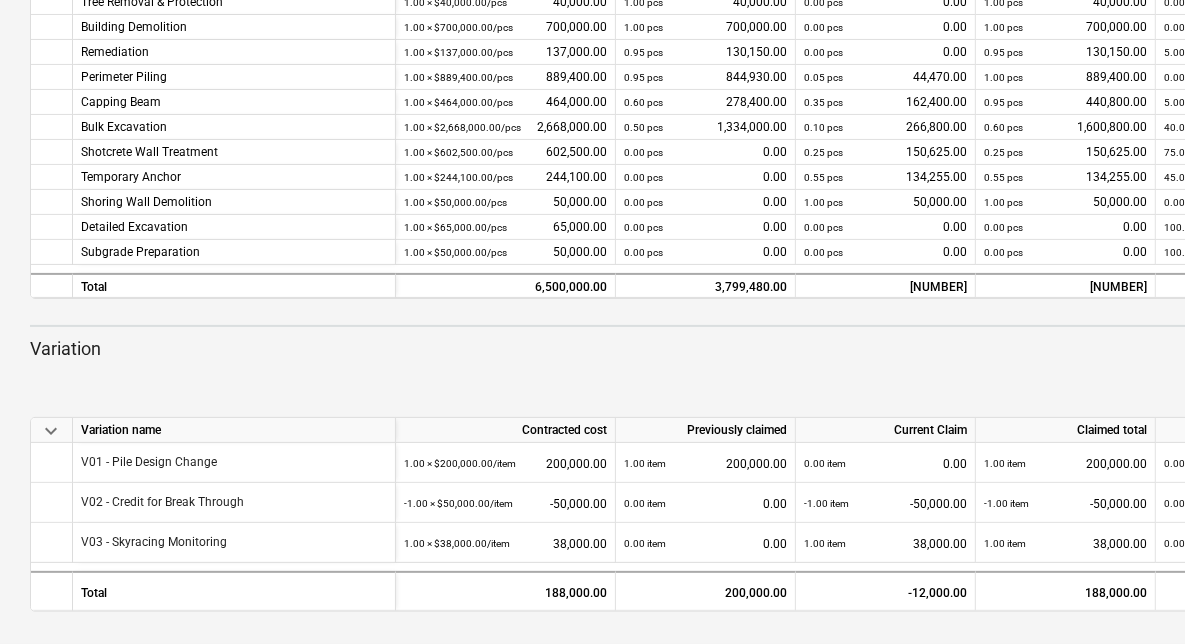 type 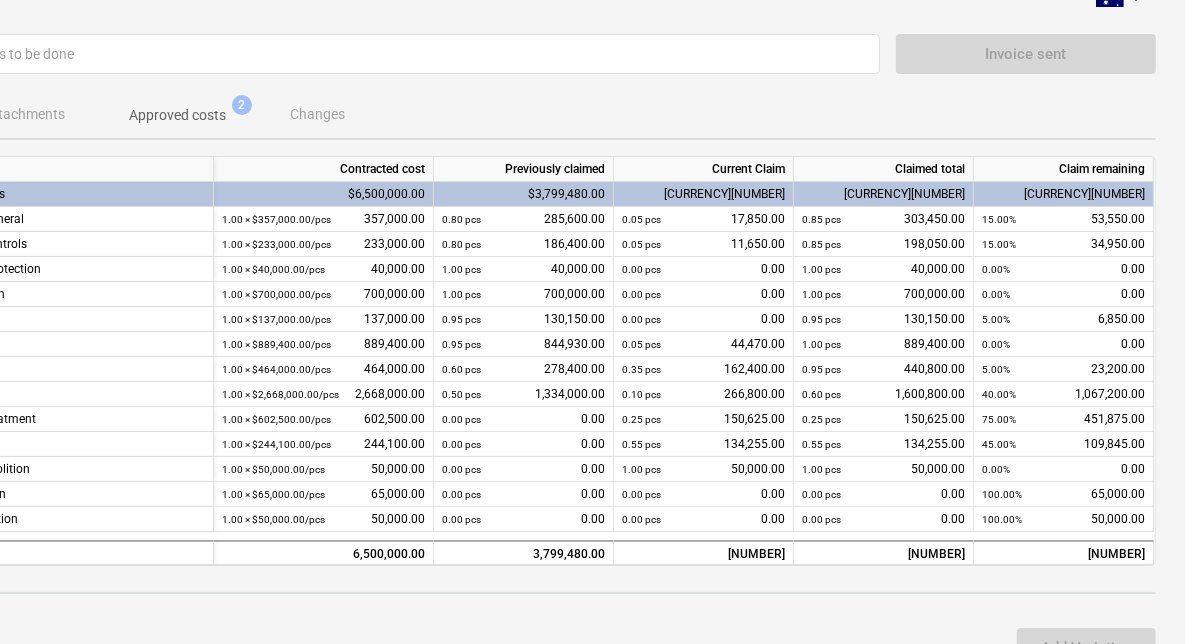 scroll, scrollTop: 0, scrollLeft: 182, axis: horizontal 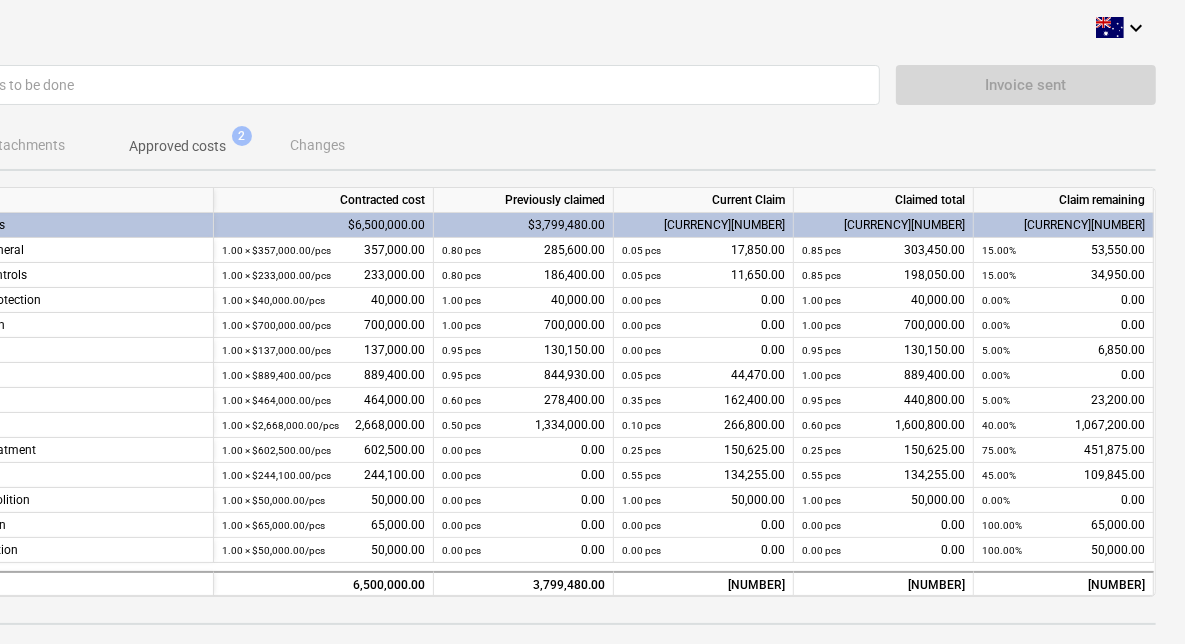 click on "Invoice sent" at bounding box center (1026, 85) 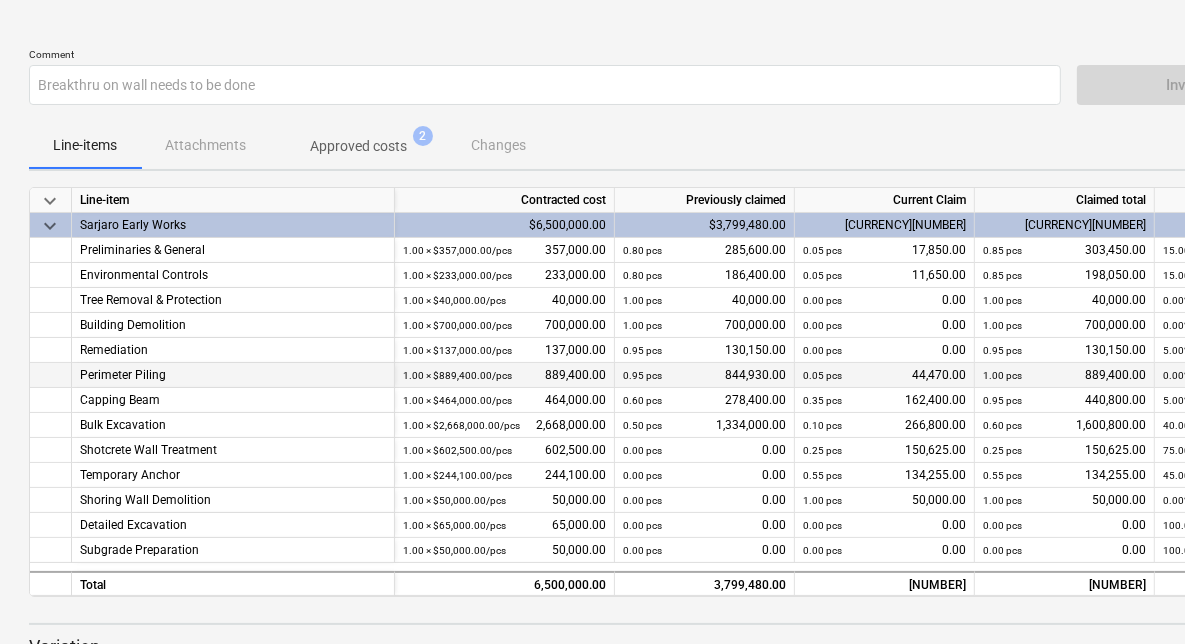 scroll, scrollTop: 0, scrollLeft: 0, axis: both 